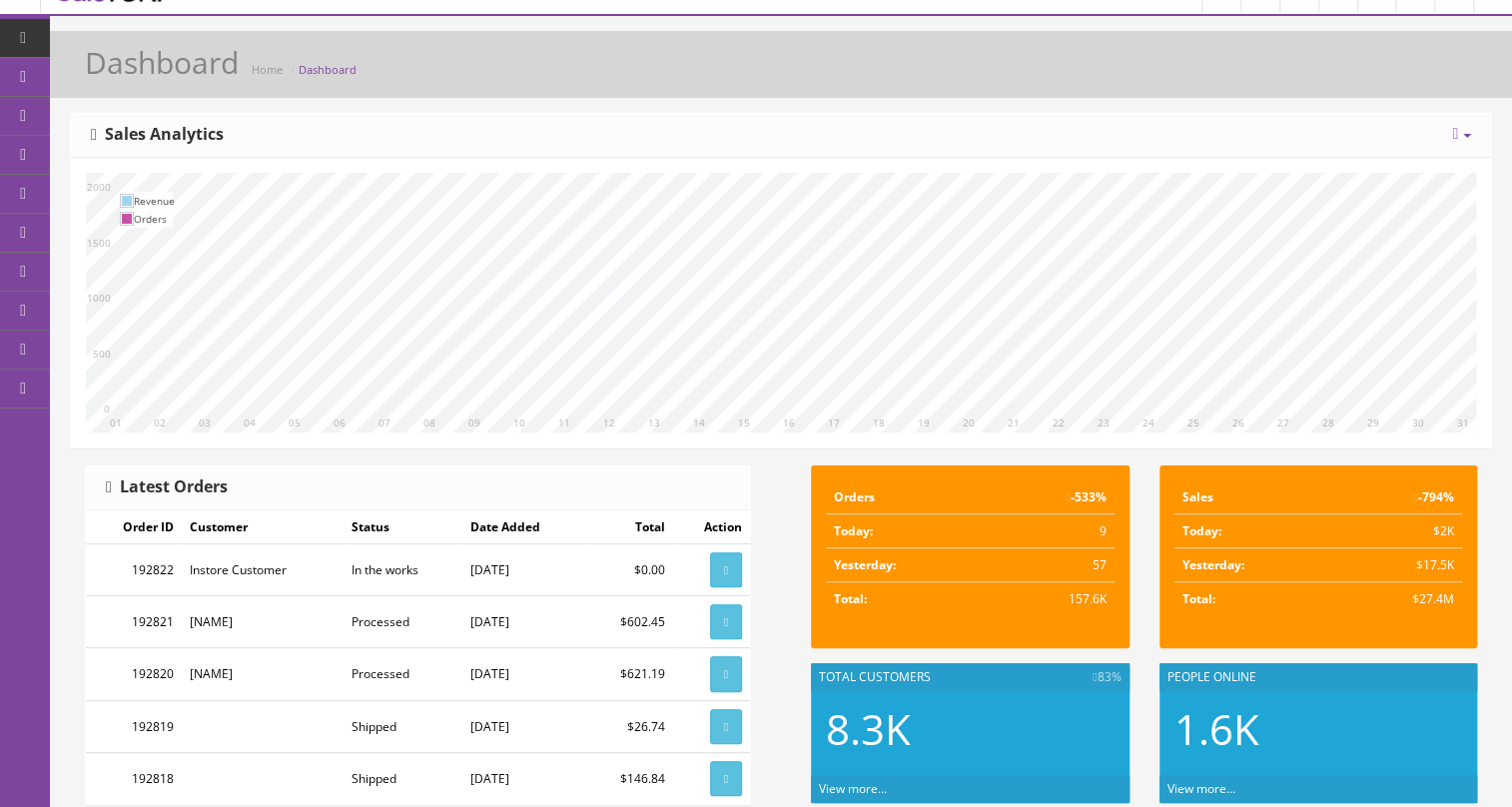 scroll, scrollTop: 0, scrollLeft: 0, axis: both 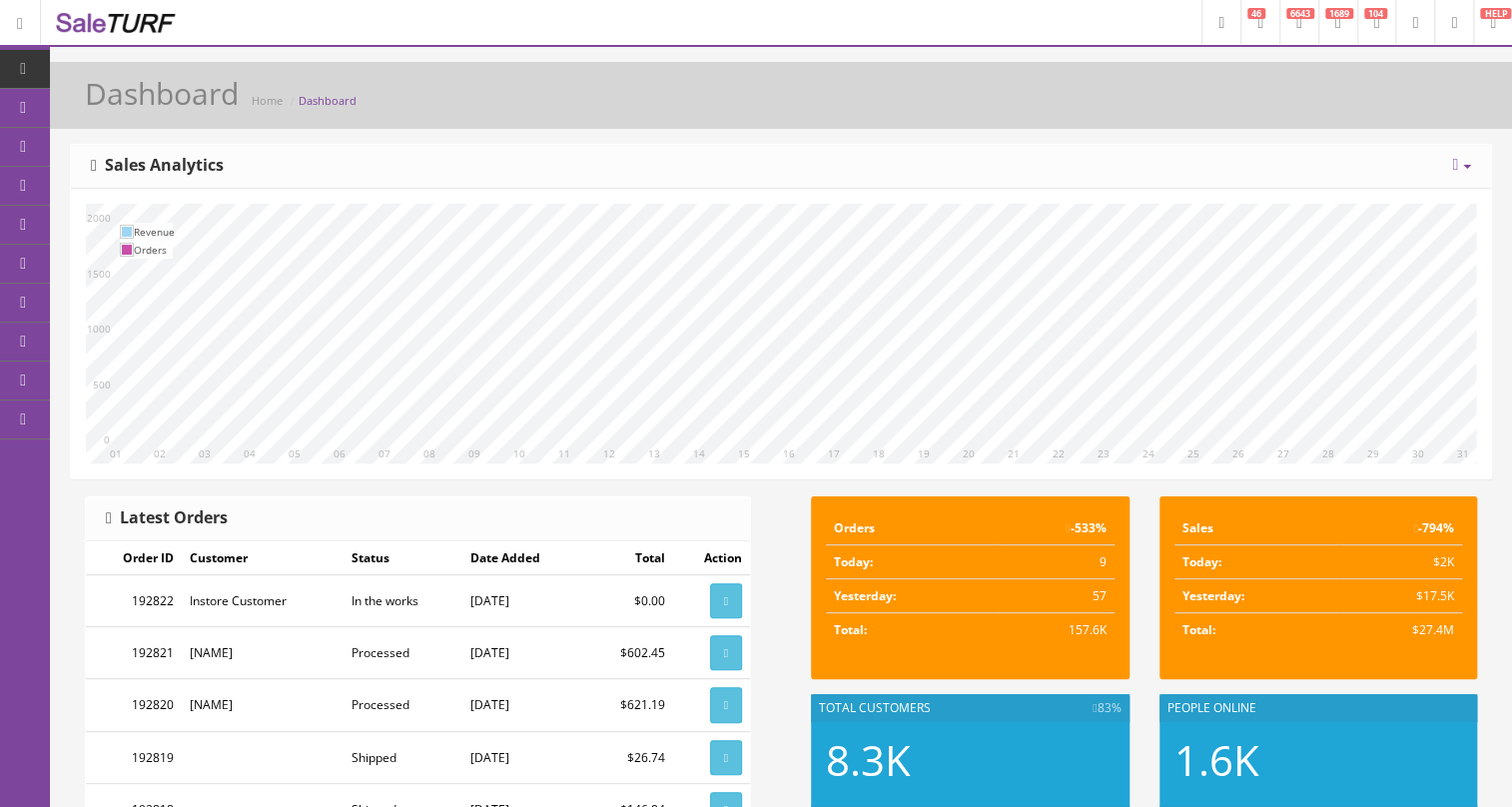 click on "Products" at bounding box center (155, 108) 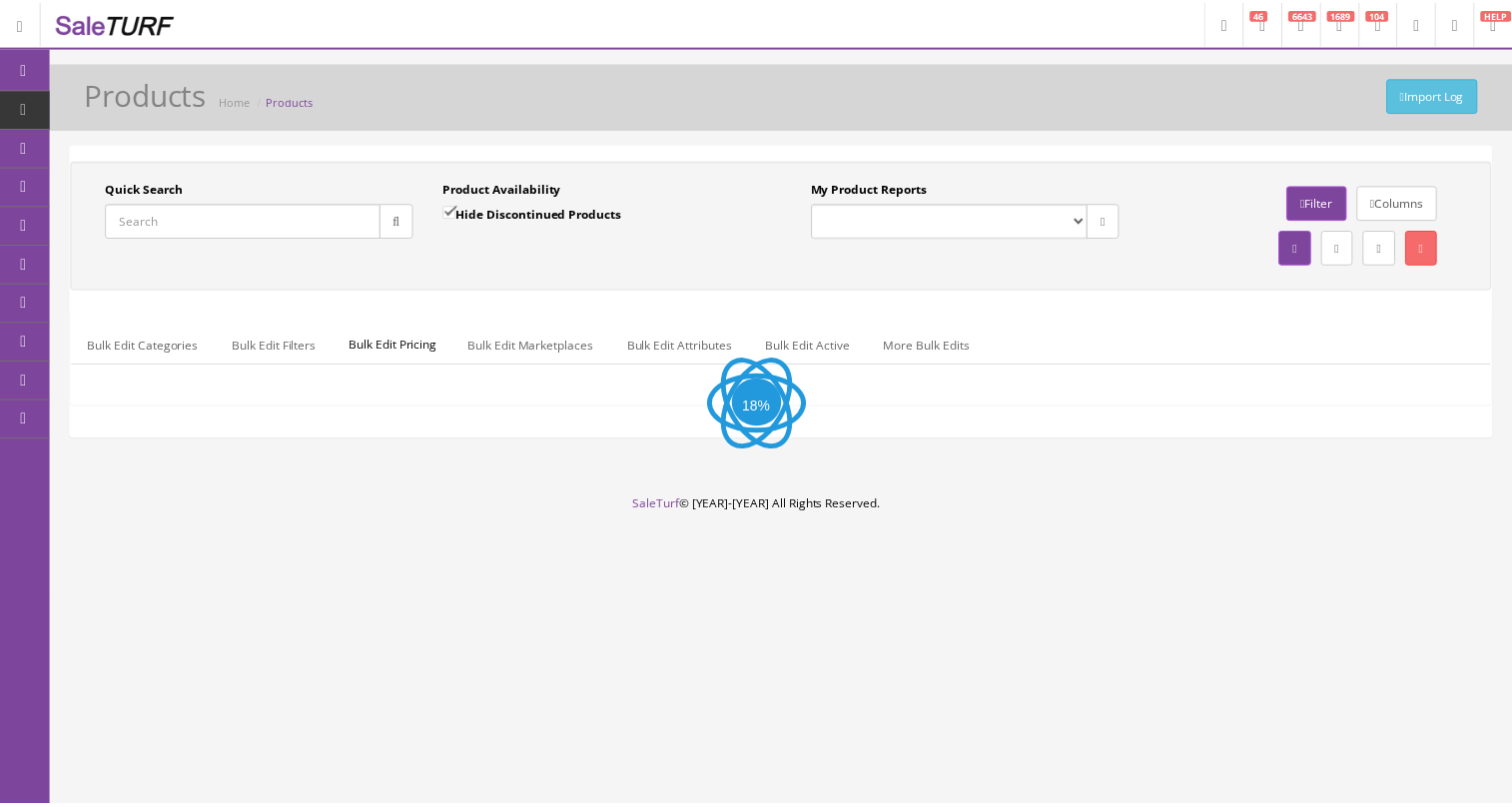 scroll, scrollTop: 0, scrollLeft: 0, axis: both 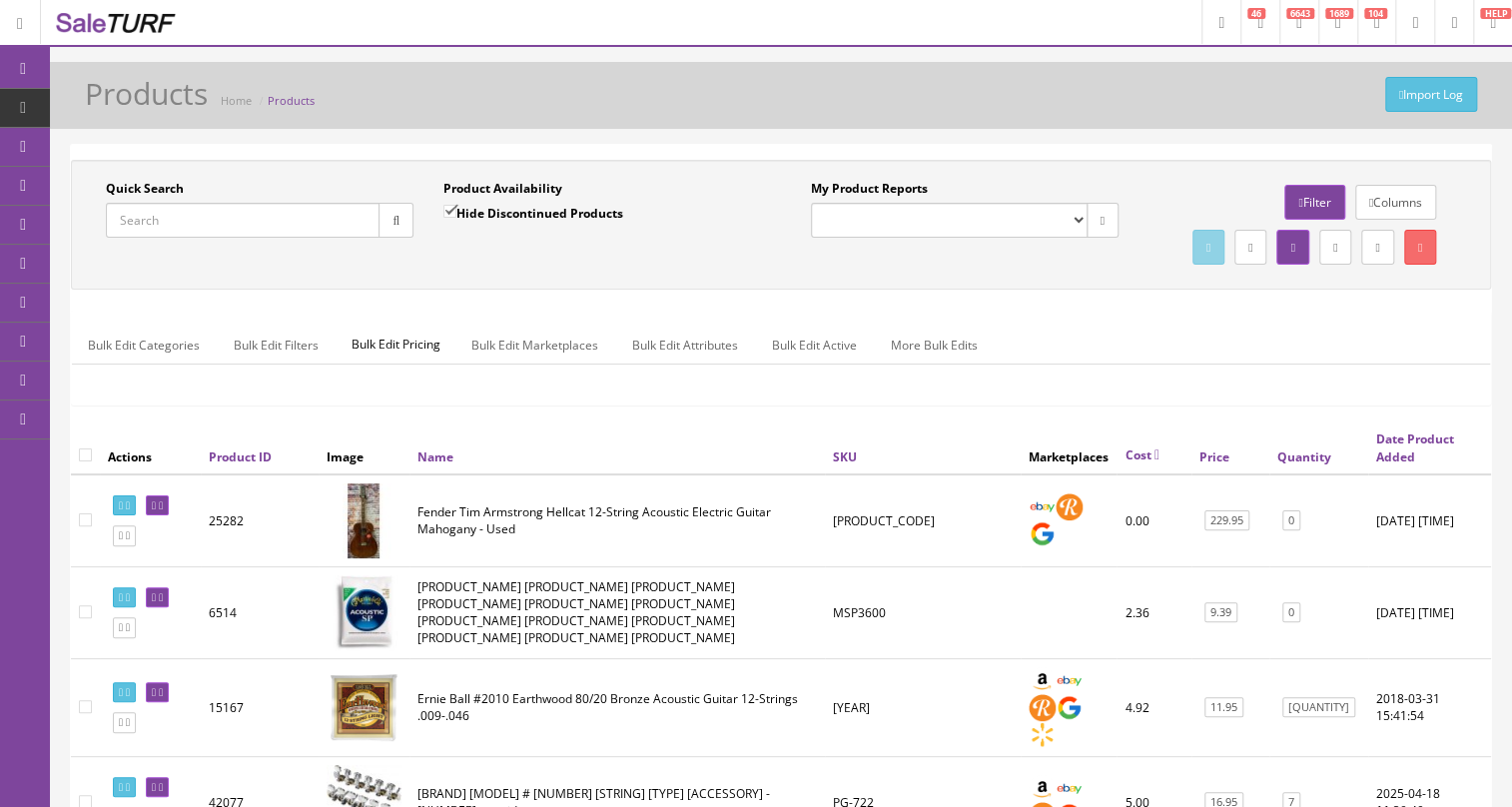 click on "Quick Search" at bounding box center (243, 220) 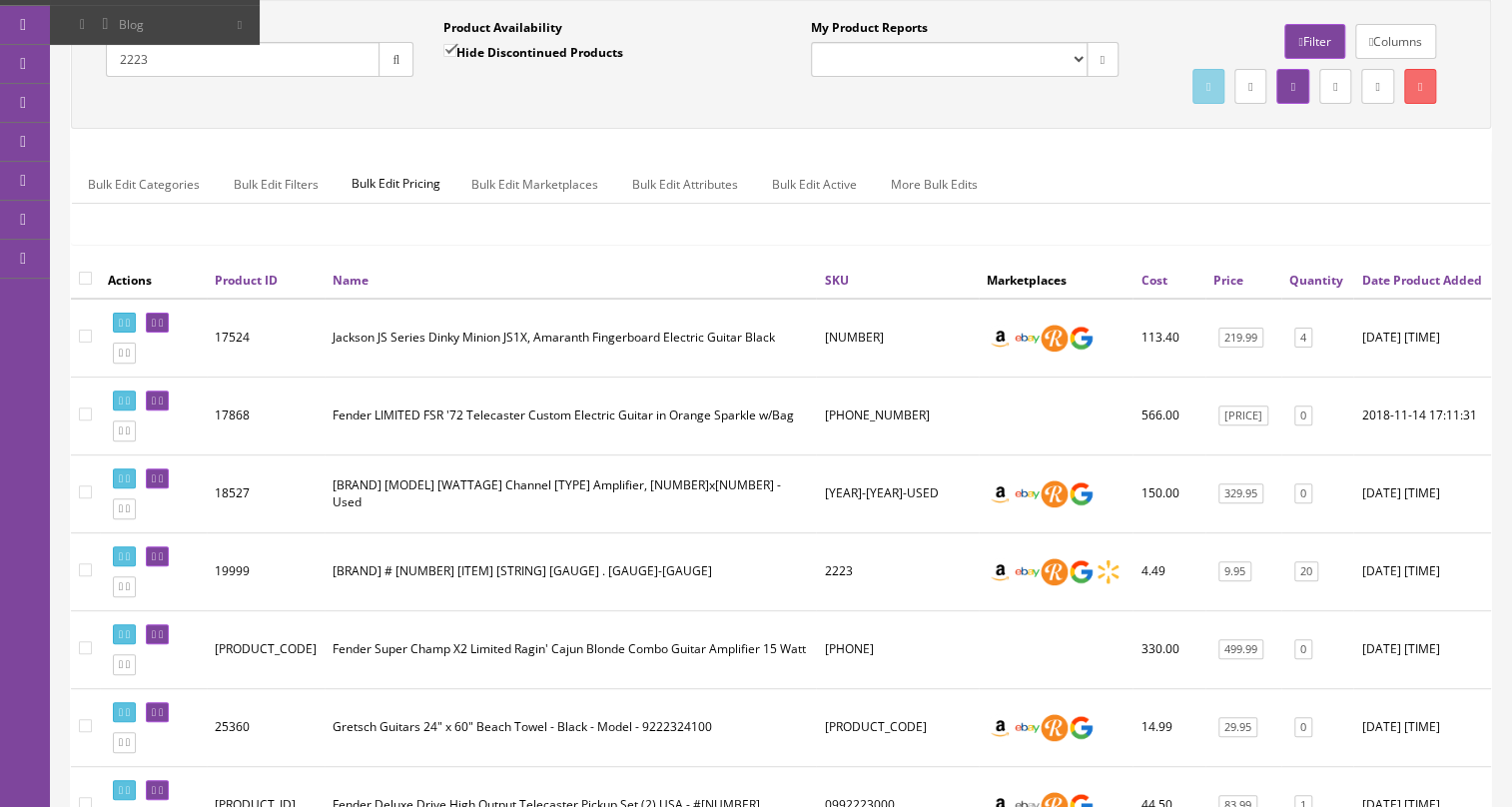 scroll, scrollTop: 181, scrollLeft: 0, axis: vertical 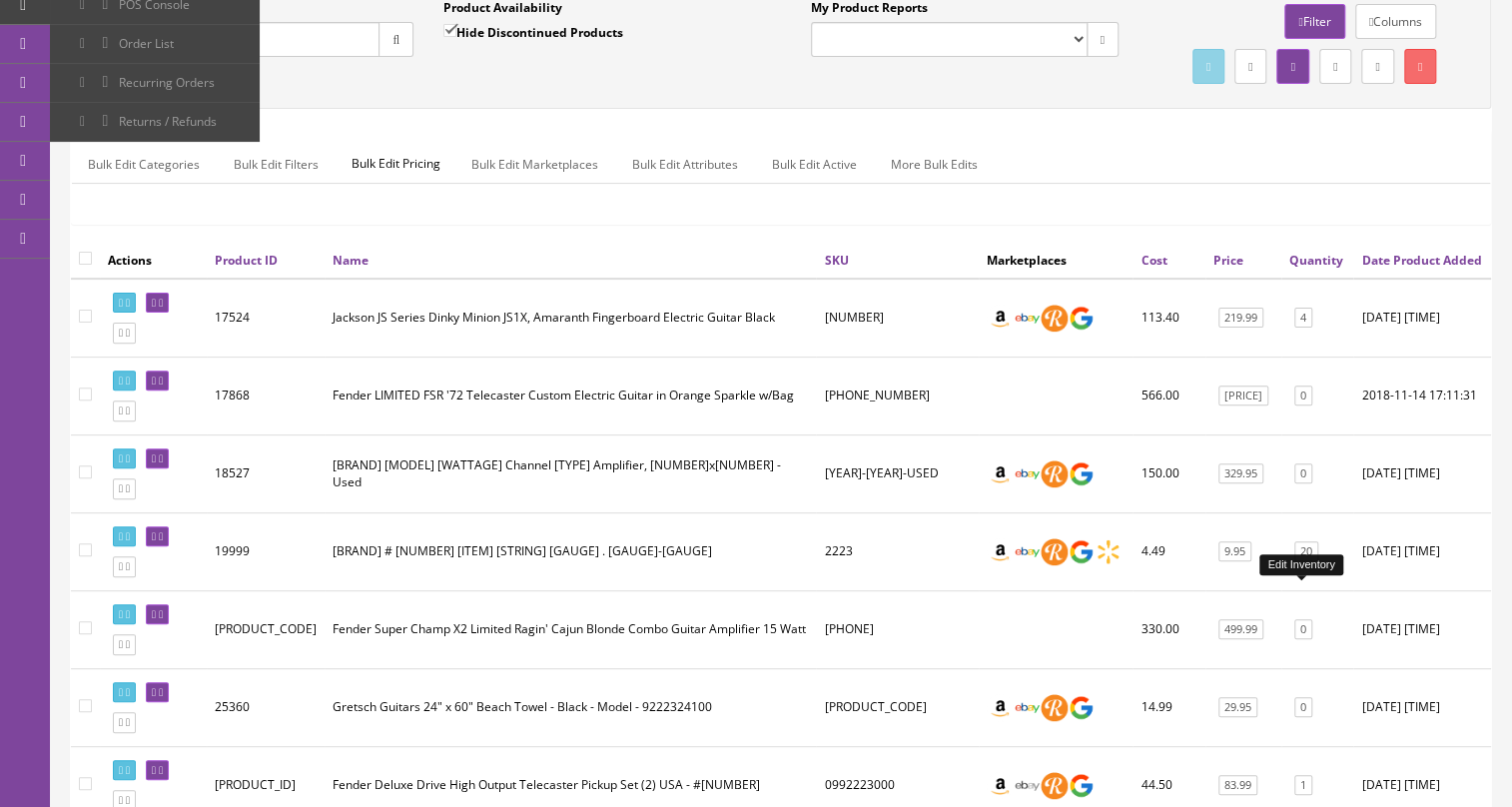 type on "2223" 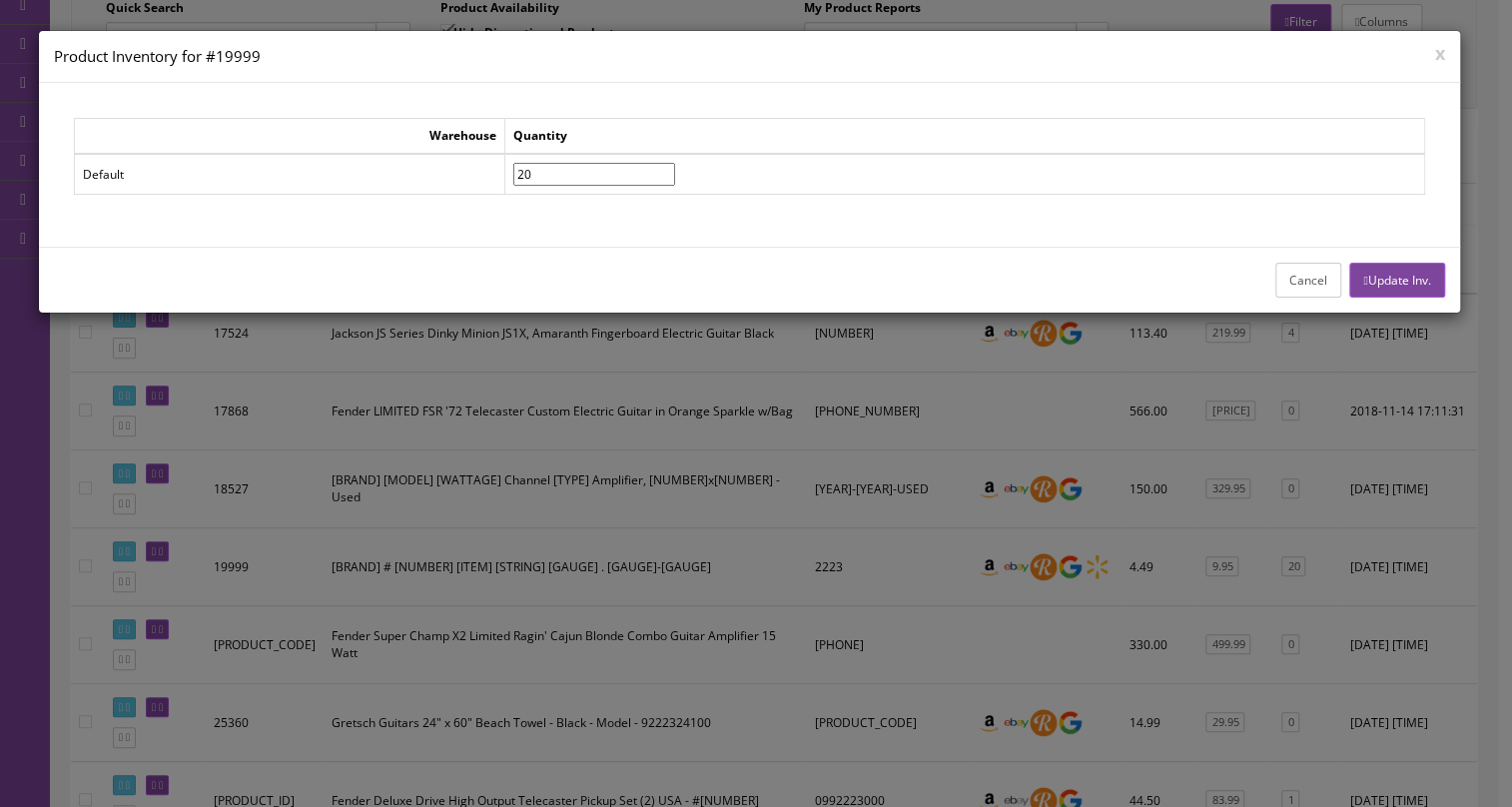 click on "[NUMBER]" at bounding box center (594, 174) 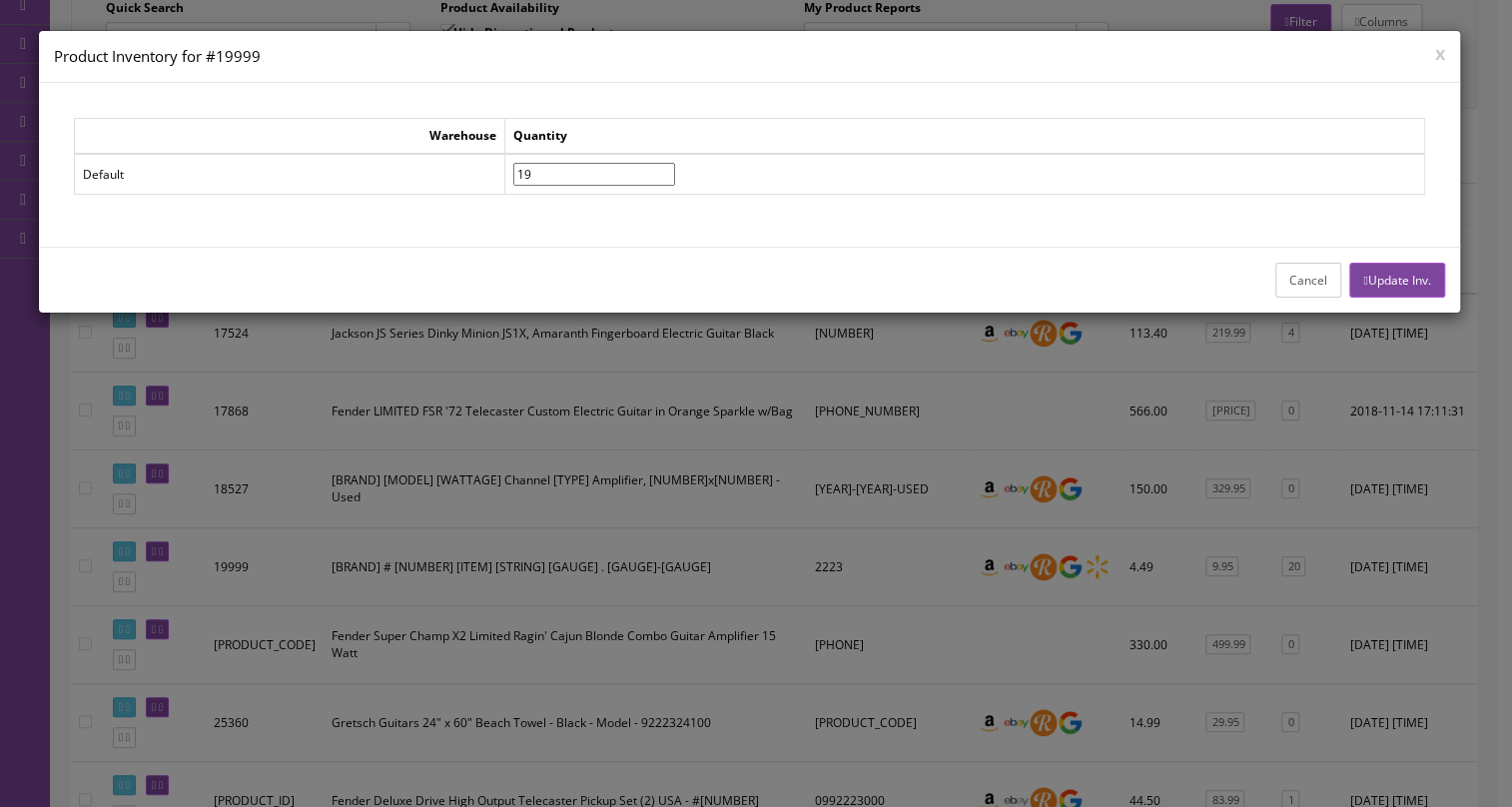 type on "[NUMBER]" 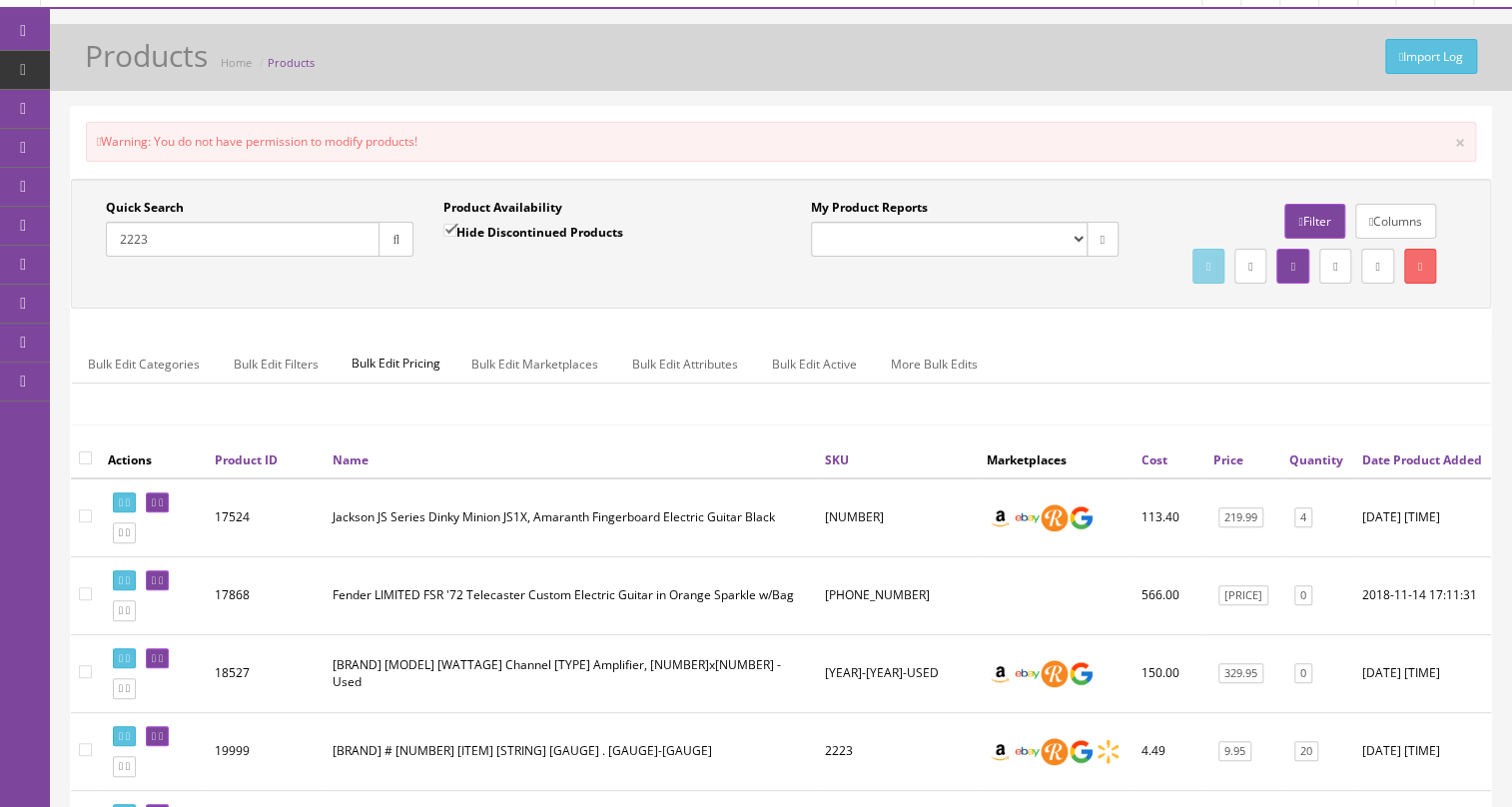 scroll, scrollTop: 0, scrollLeft: 0, axis: both 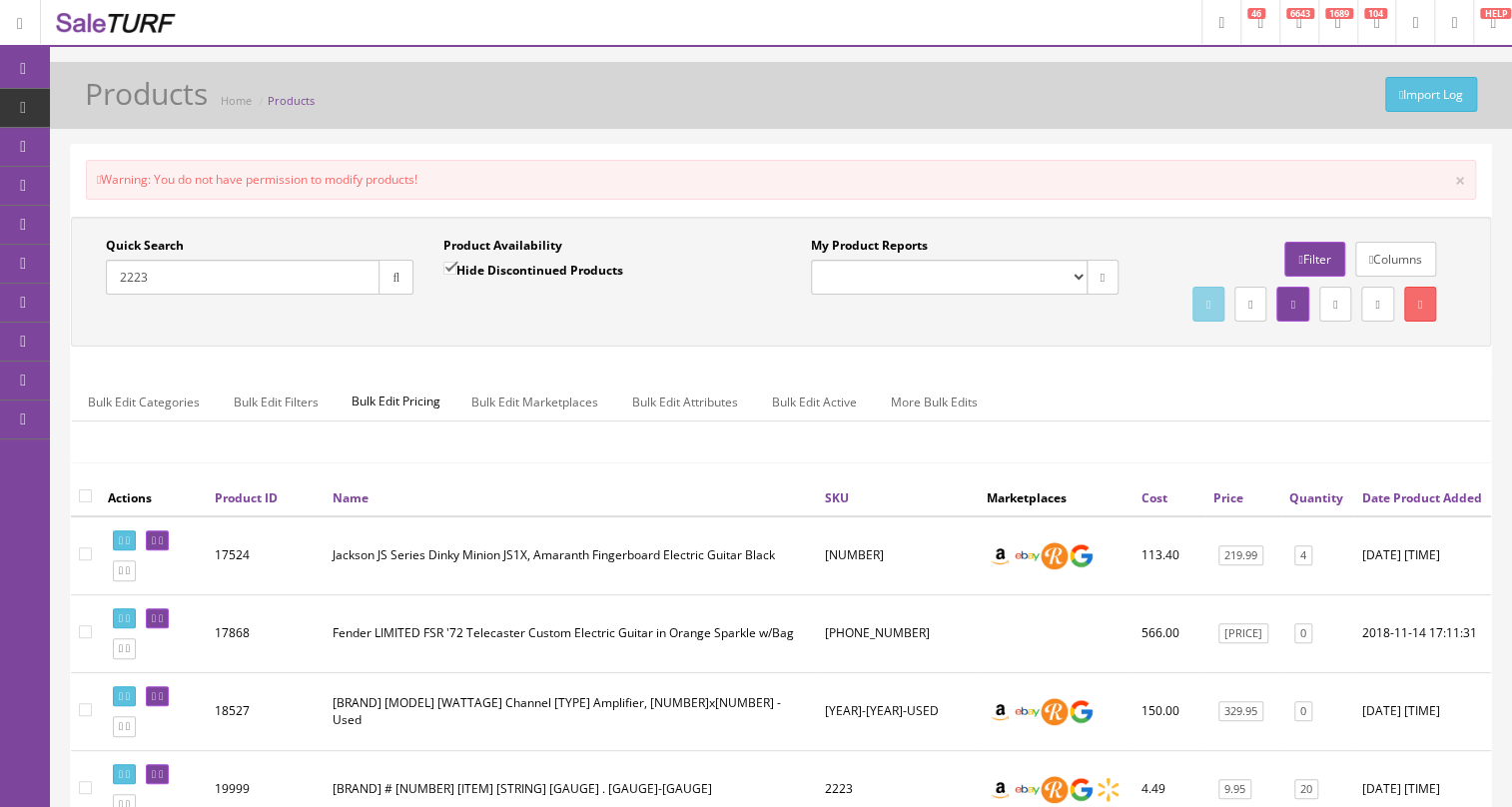 click on "2223" at bounding box center [243, 277] 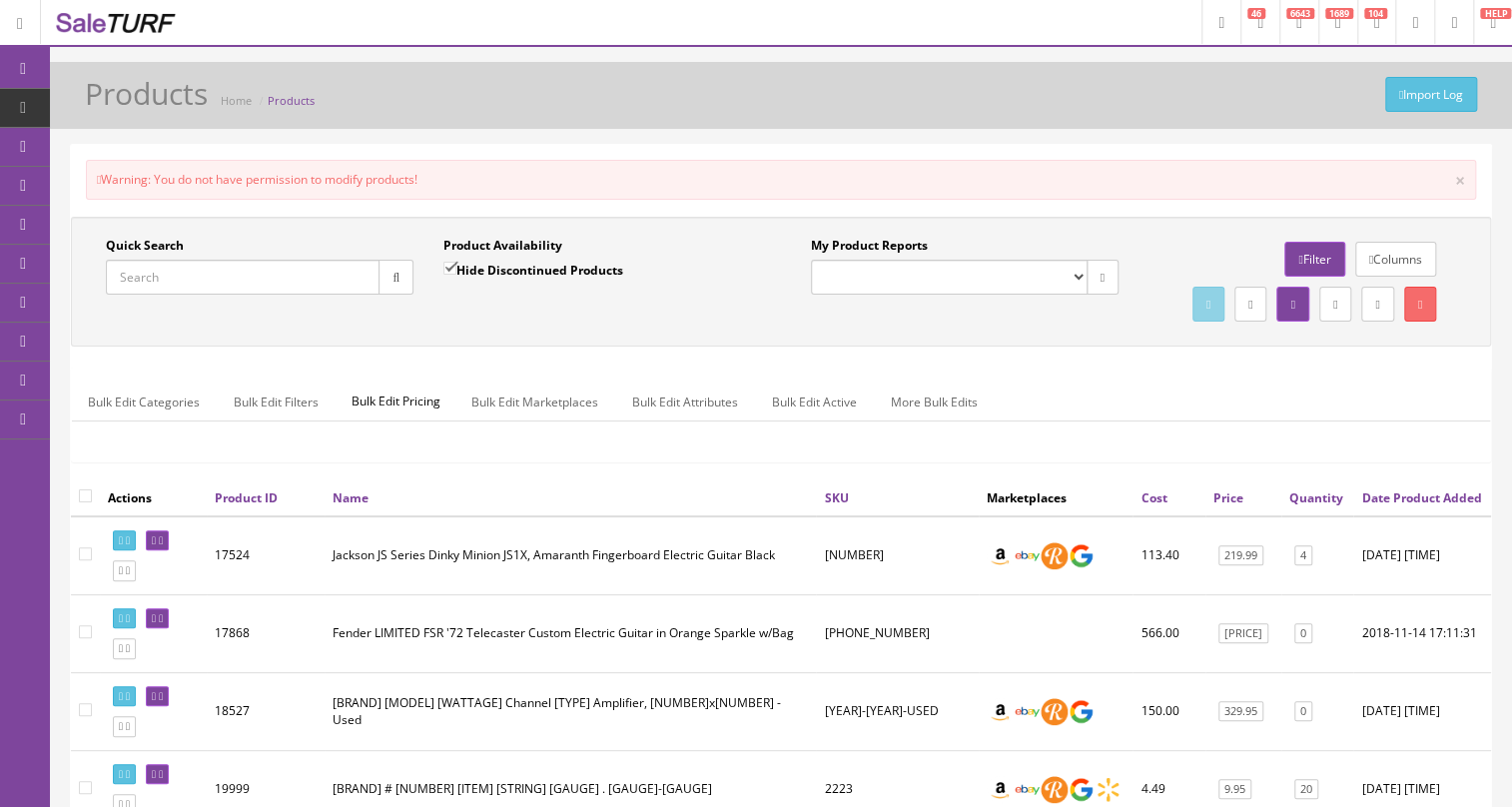 type 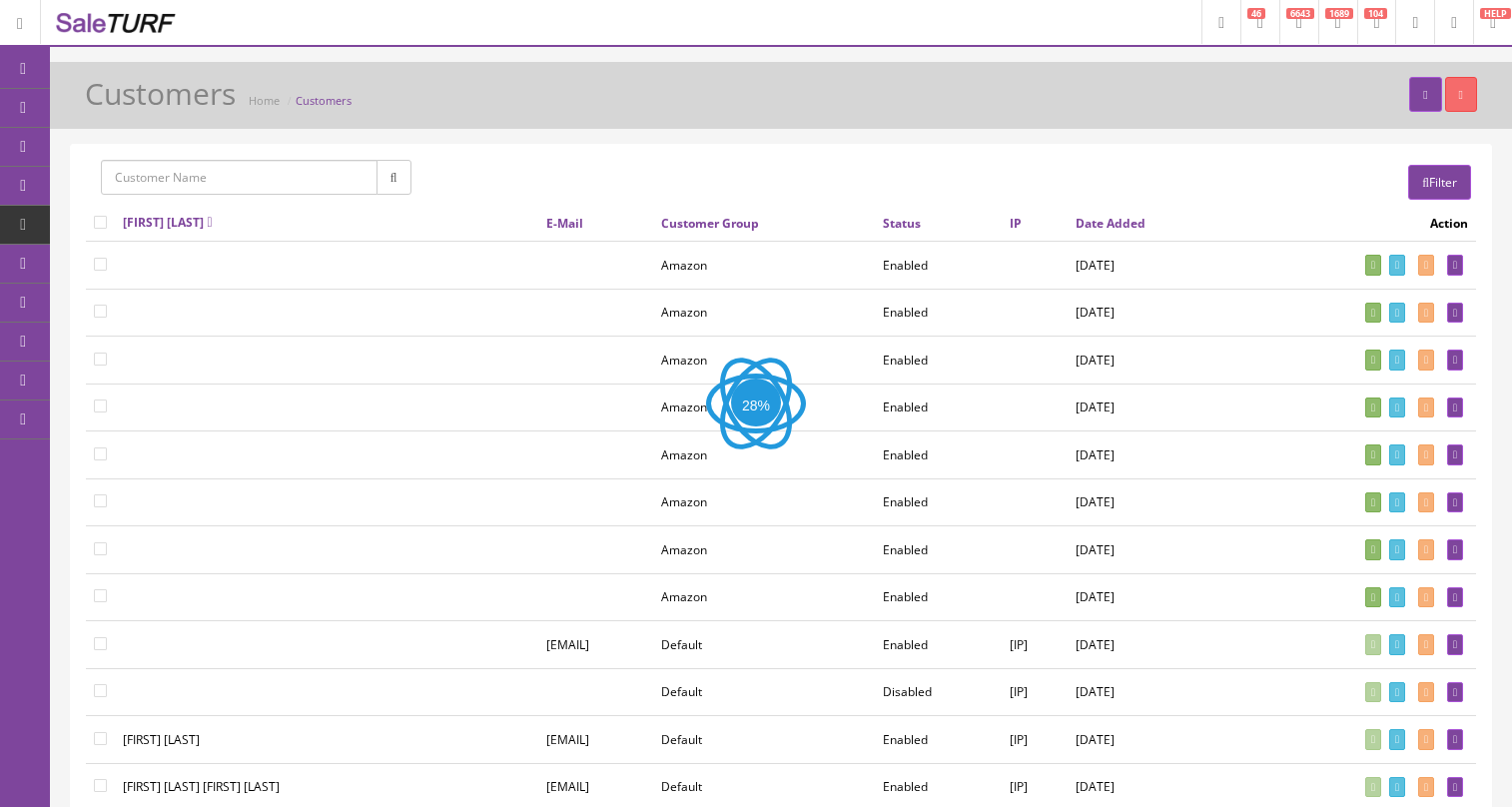 scroll, scrollTop: 0, scrollLeft: 0, axis: both 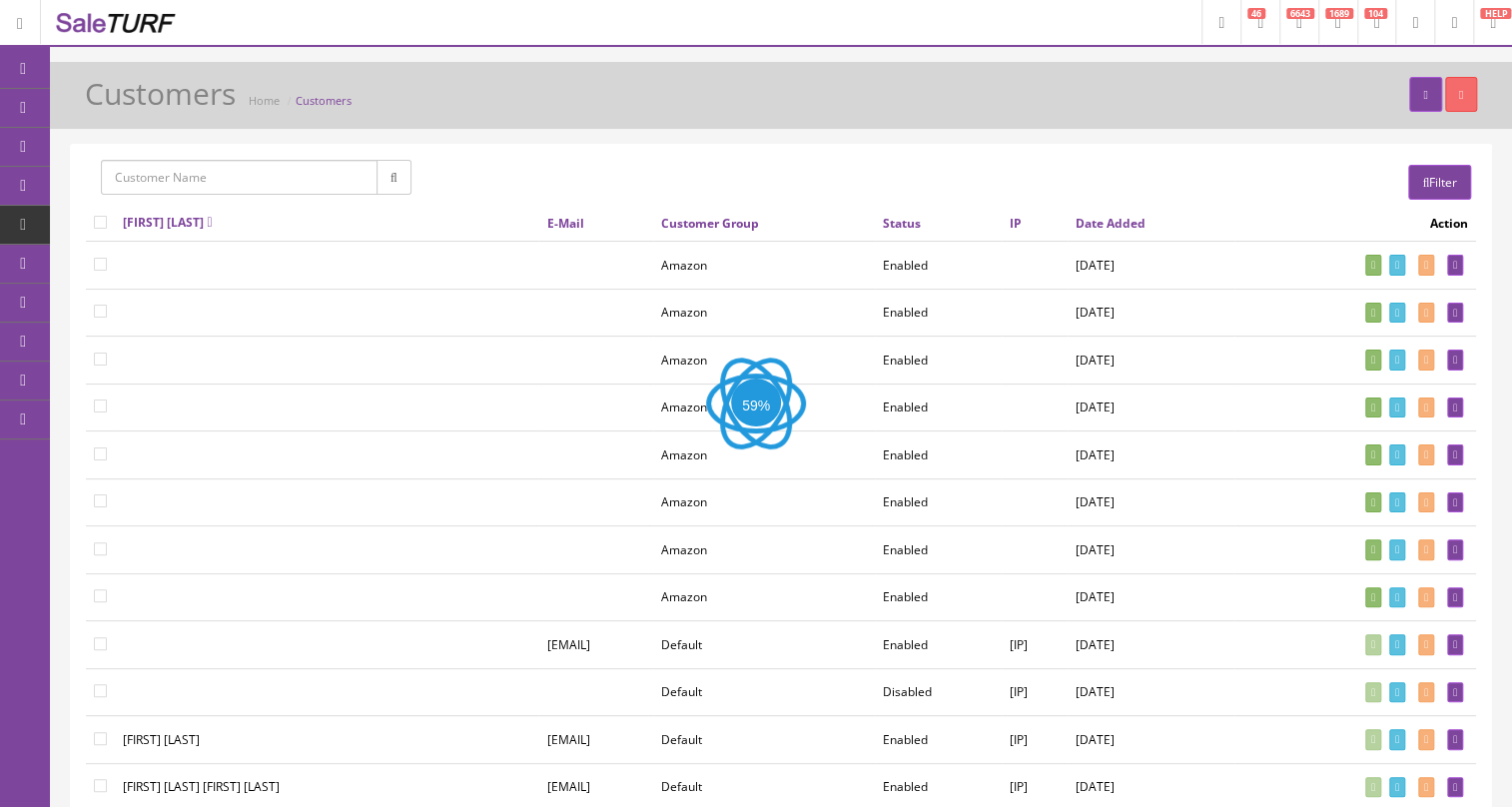 click at bounding box center [239, 177] 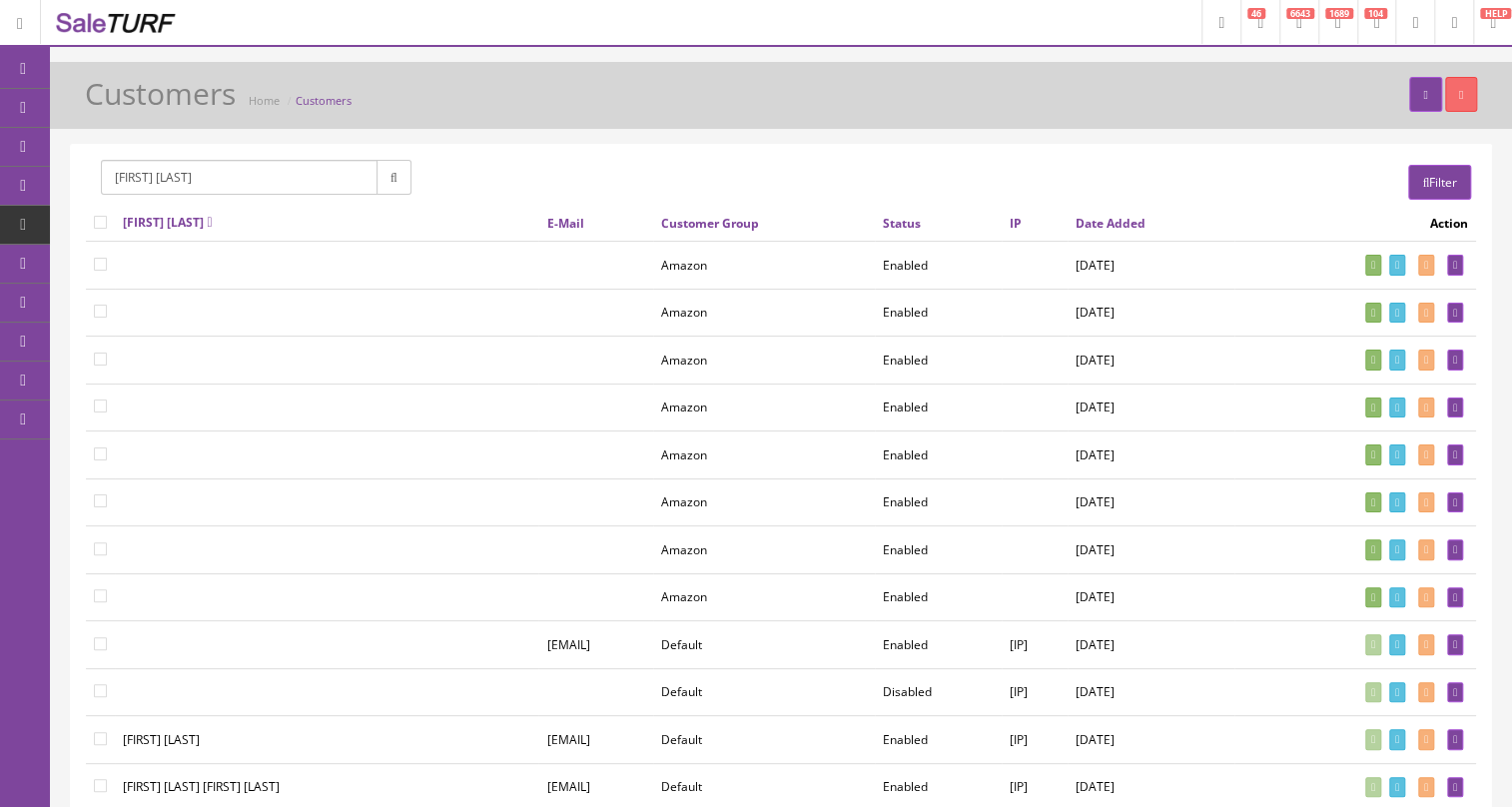 type on "dave williams" 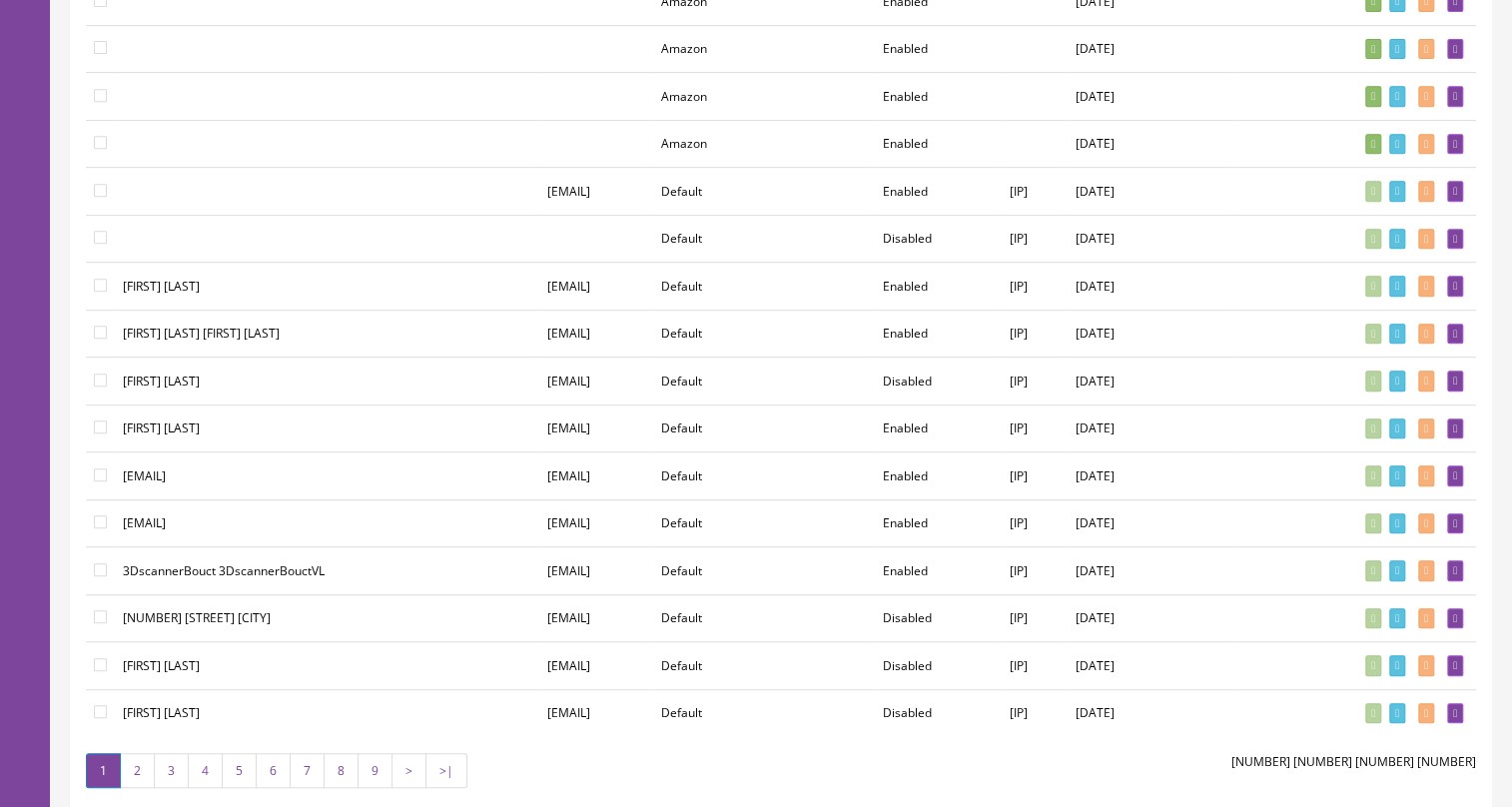 scroll, scrollTop: 544, scrollLeft: 0, axis: vertical 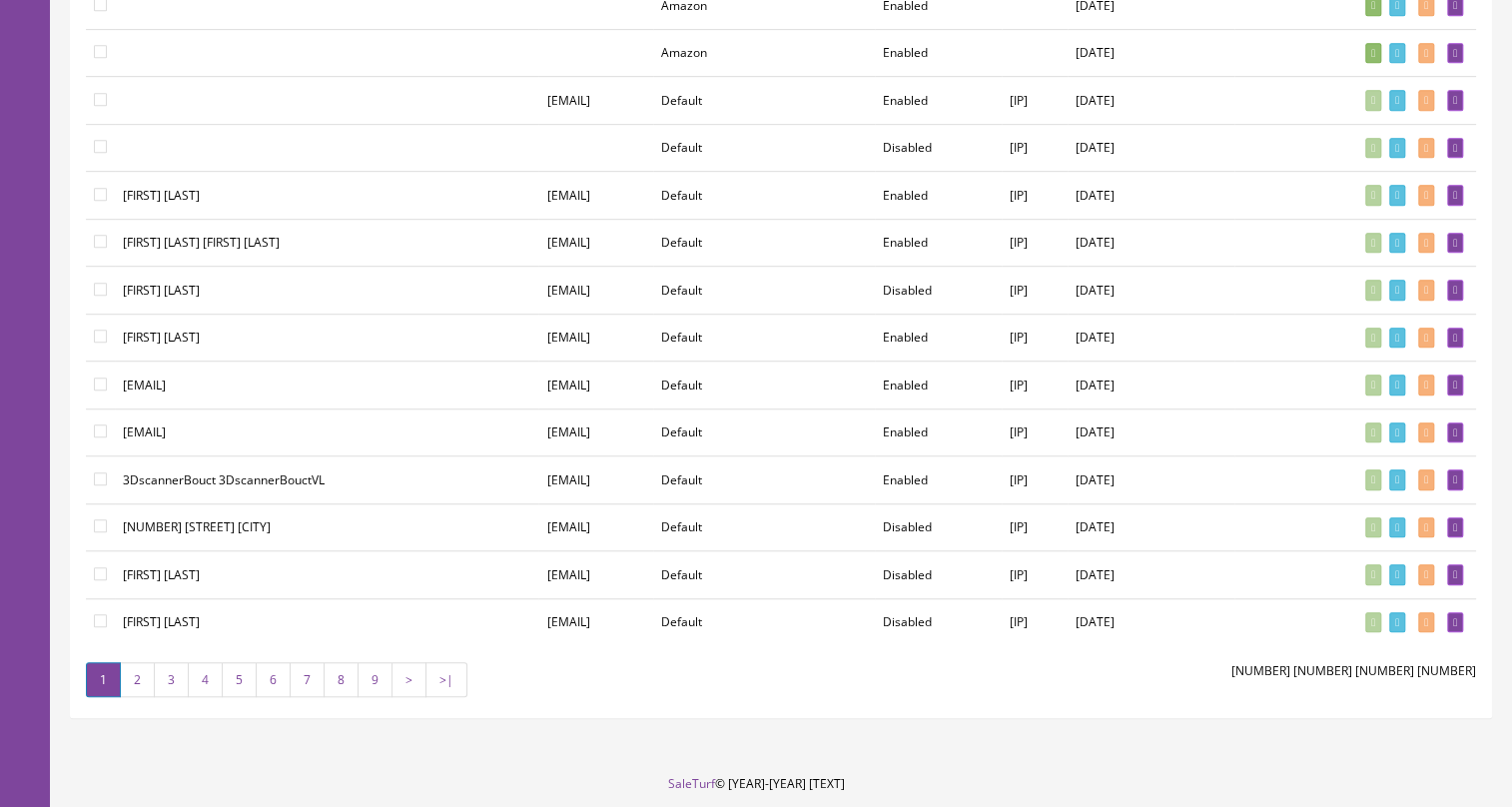 click on "[NUMBER]" at bounding box center (137, 679) 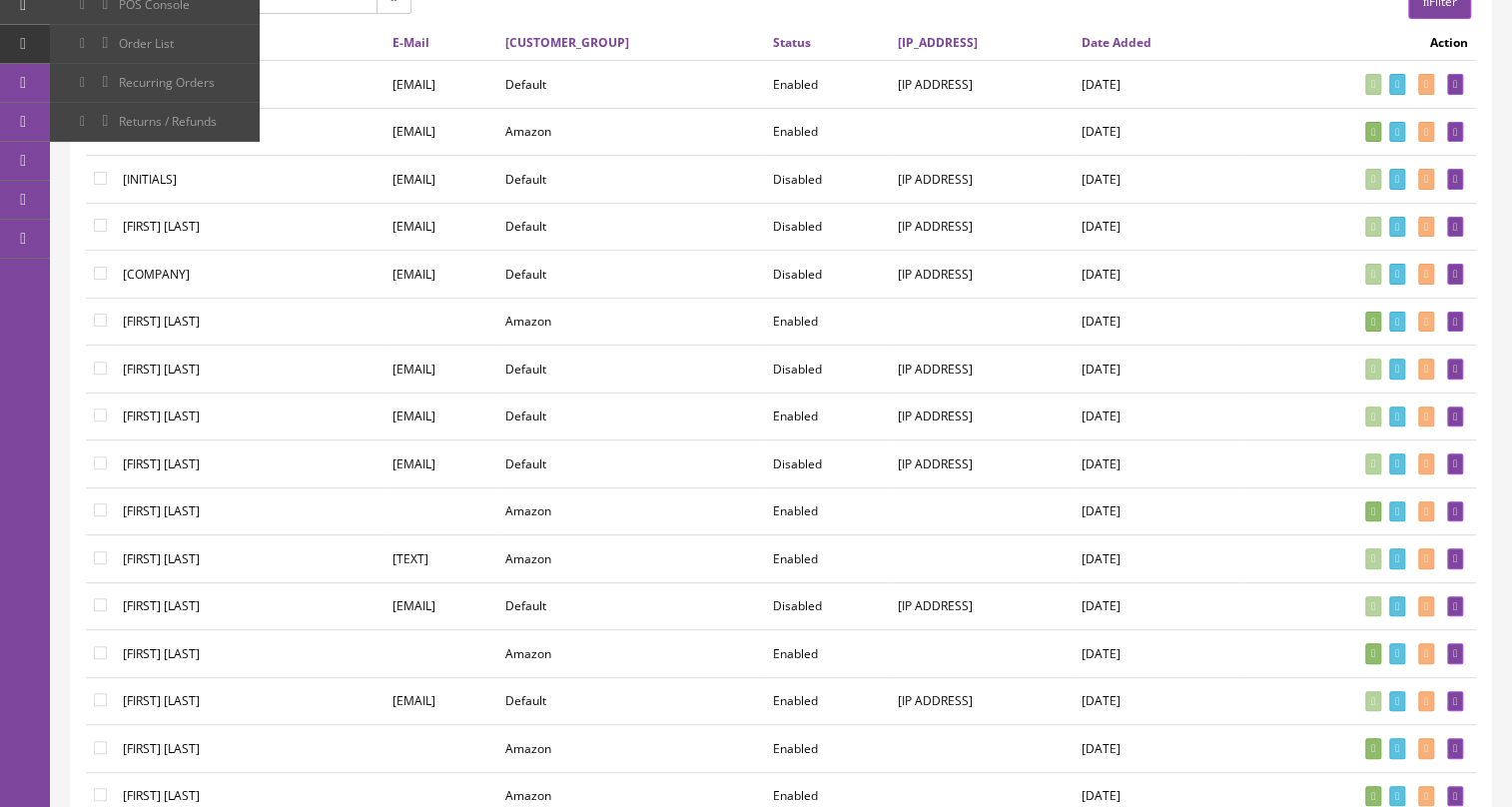 scroll, scrollTop: 0, scrollLeft: 0, axis: both 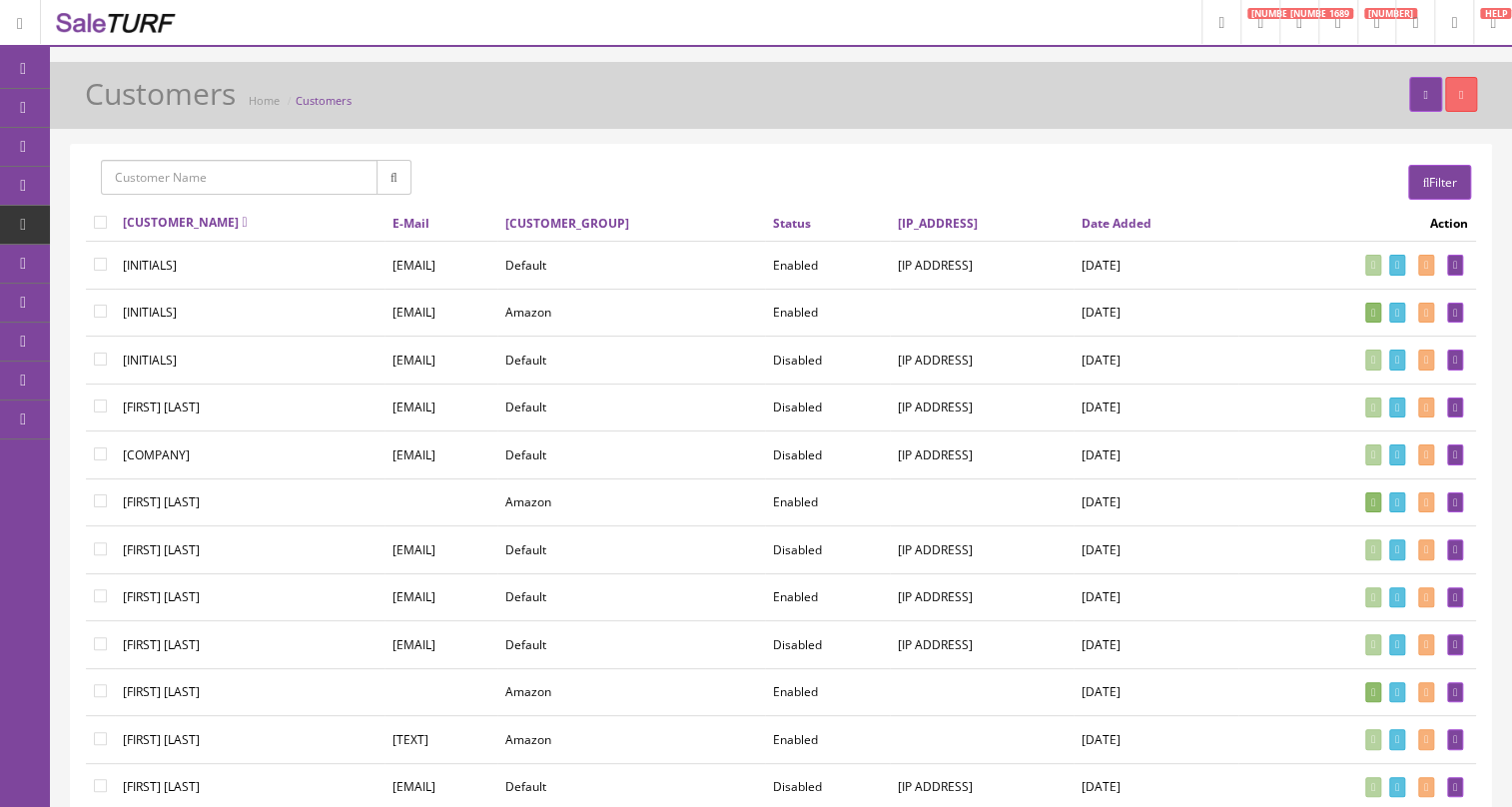 click at bounding box center [239, 177] 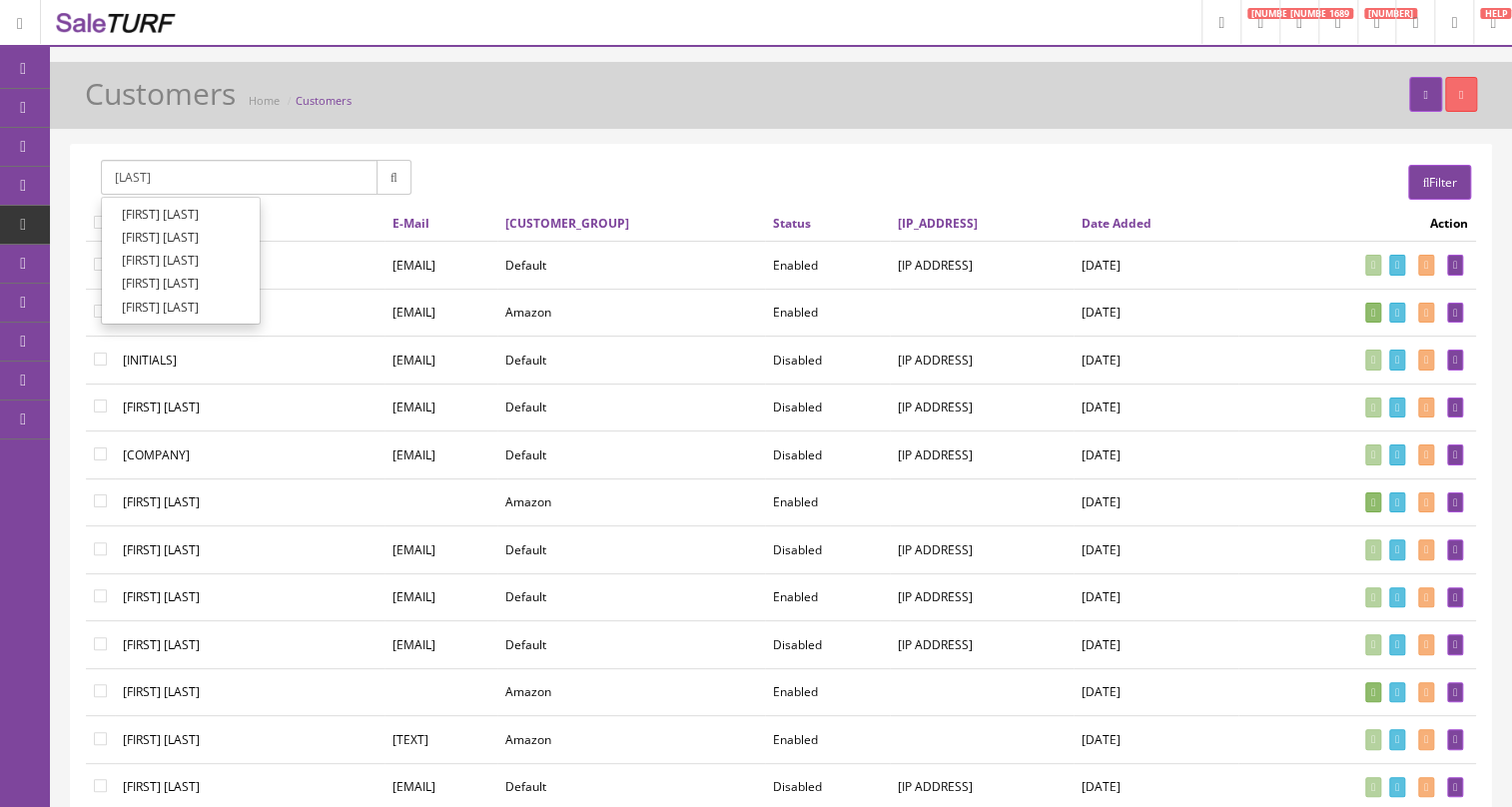 type on "[LAST]" 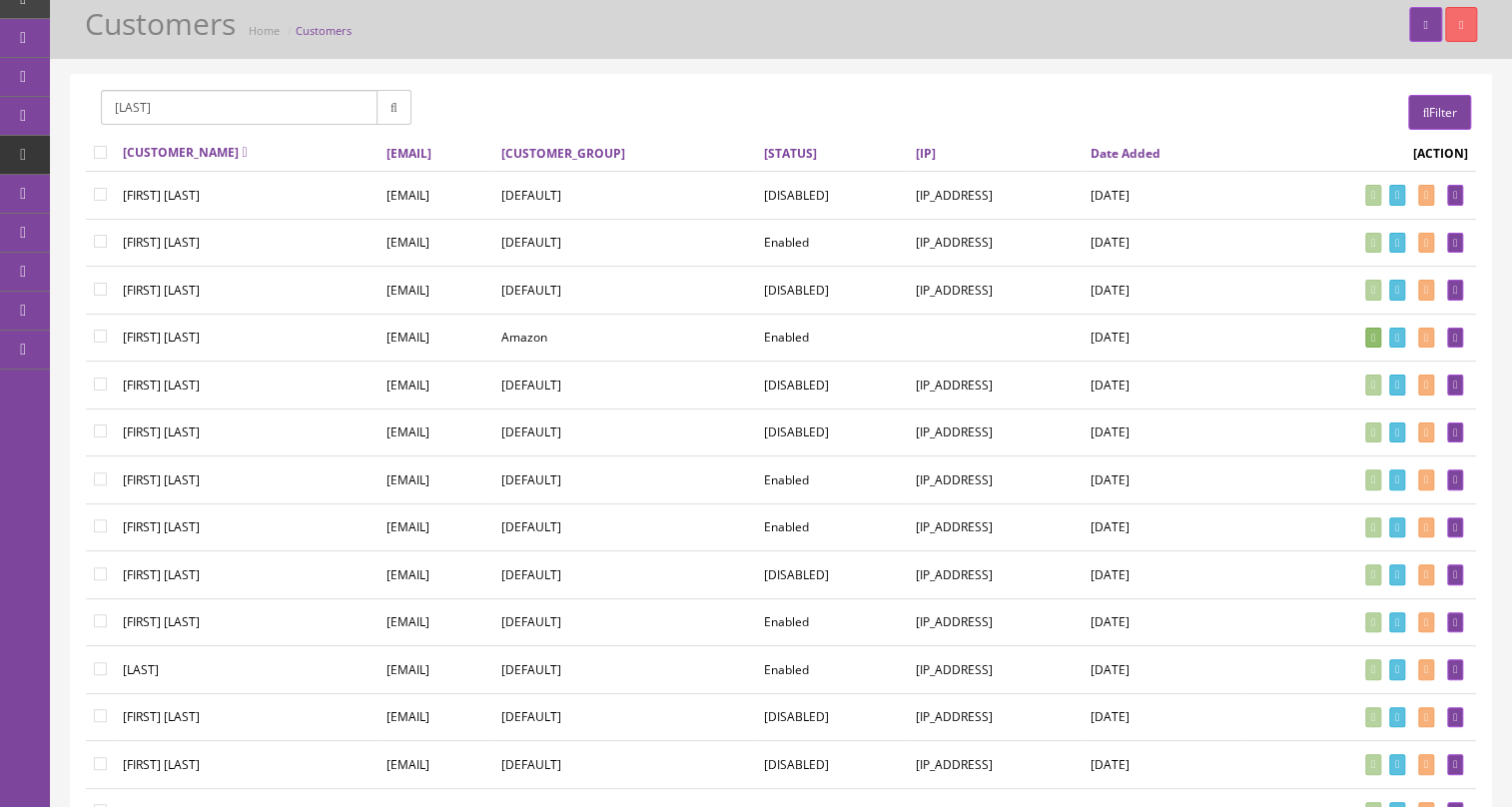 scroll, scrollTop: 90, scrollLeft: 0, axis: vertical 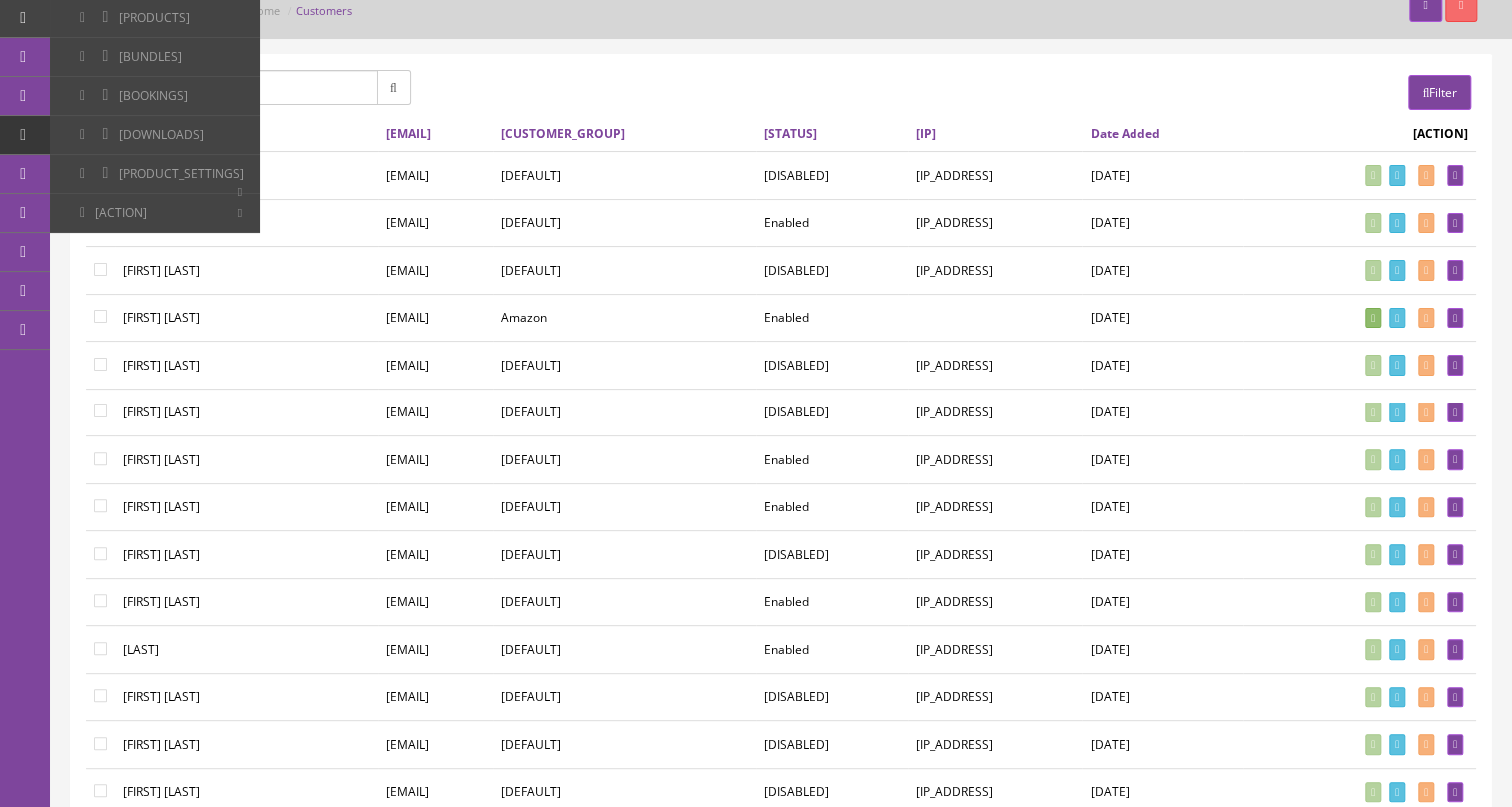 click on "[FIRST] [LAST]" at bounding box center (247, 176) 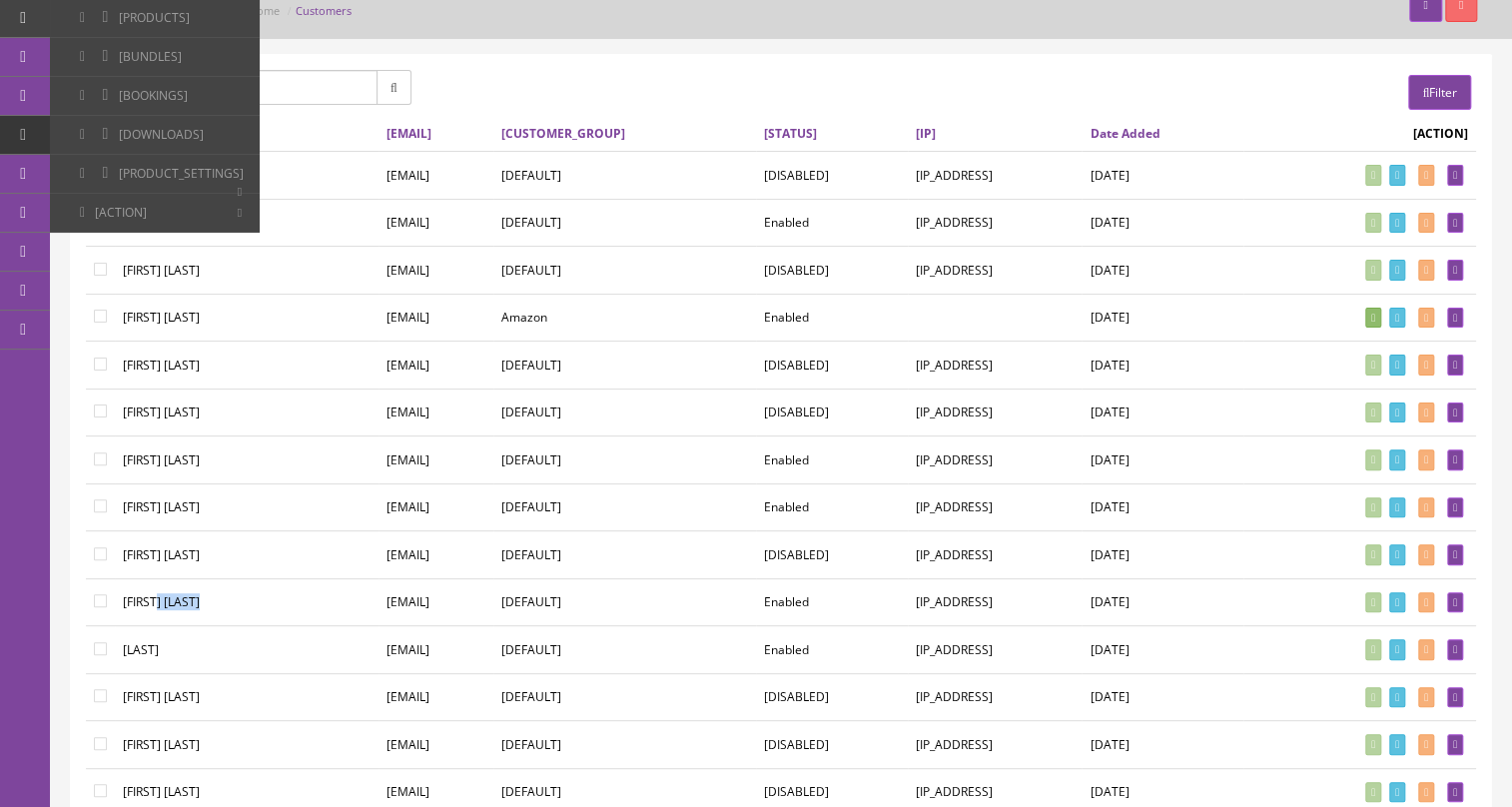click on "[FIRST] [LAST]" at bounding box center (247, 176) 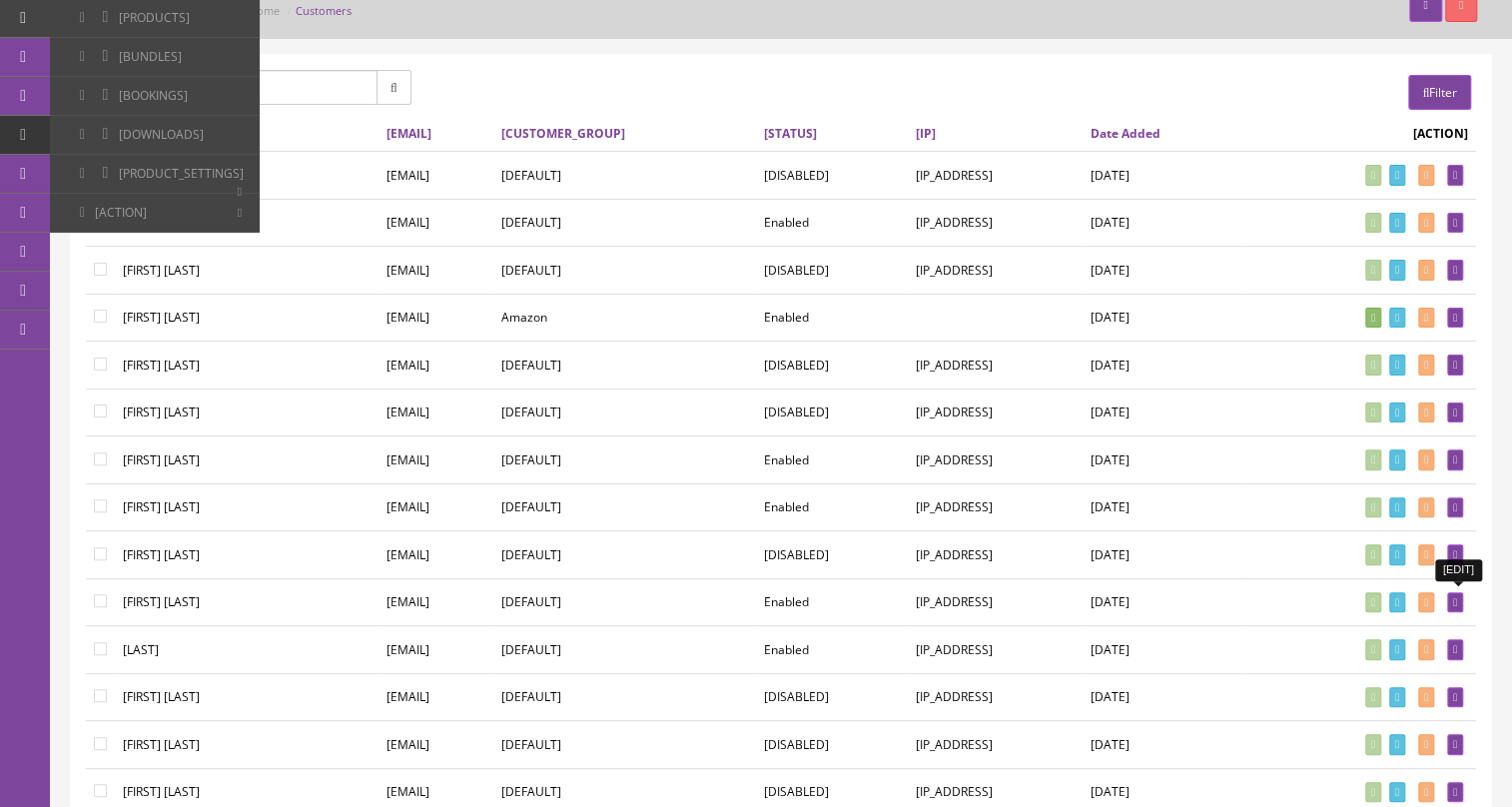 click at bounding box center (1455, 602) 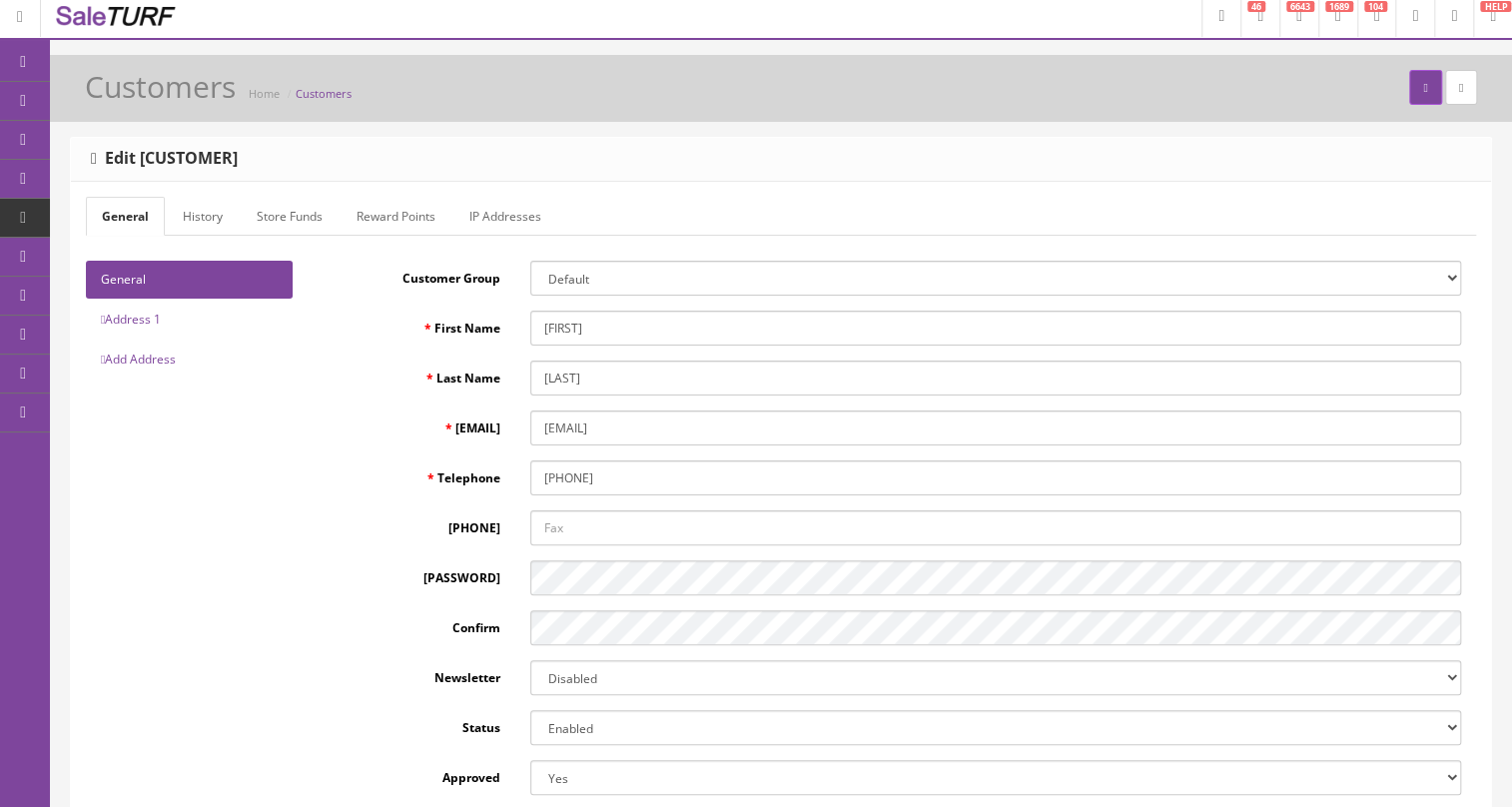 scroll, scrollTop: 0, scrollLeft: 0, axis: both 